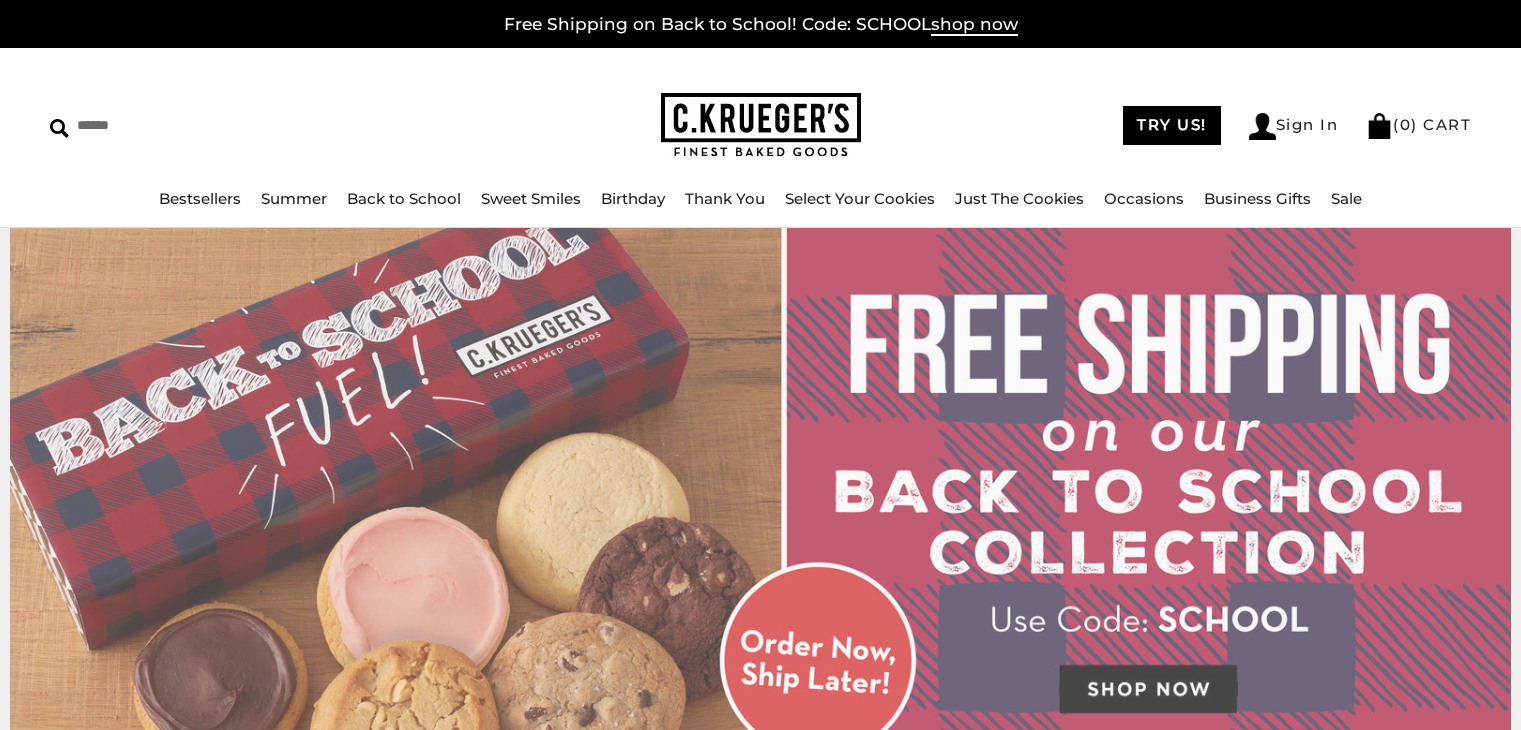 scroll, scrollTop: 0, scrollLeft: 0, axis: both 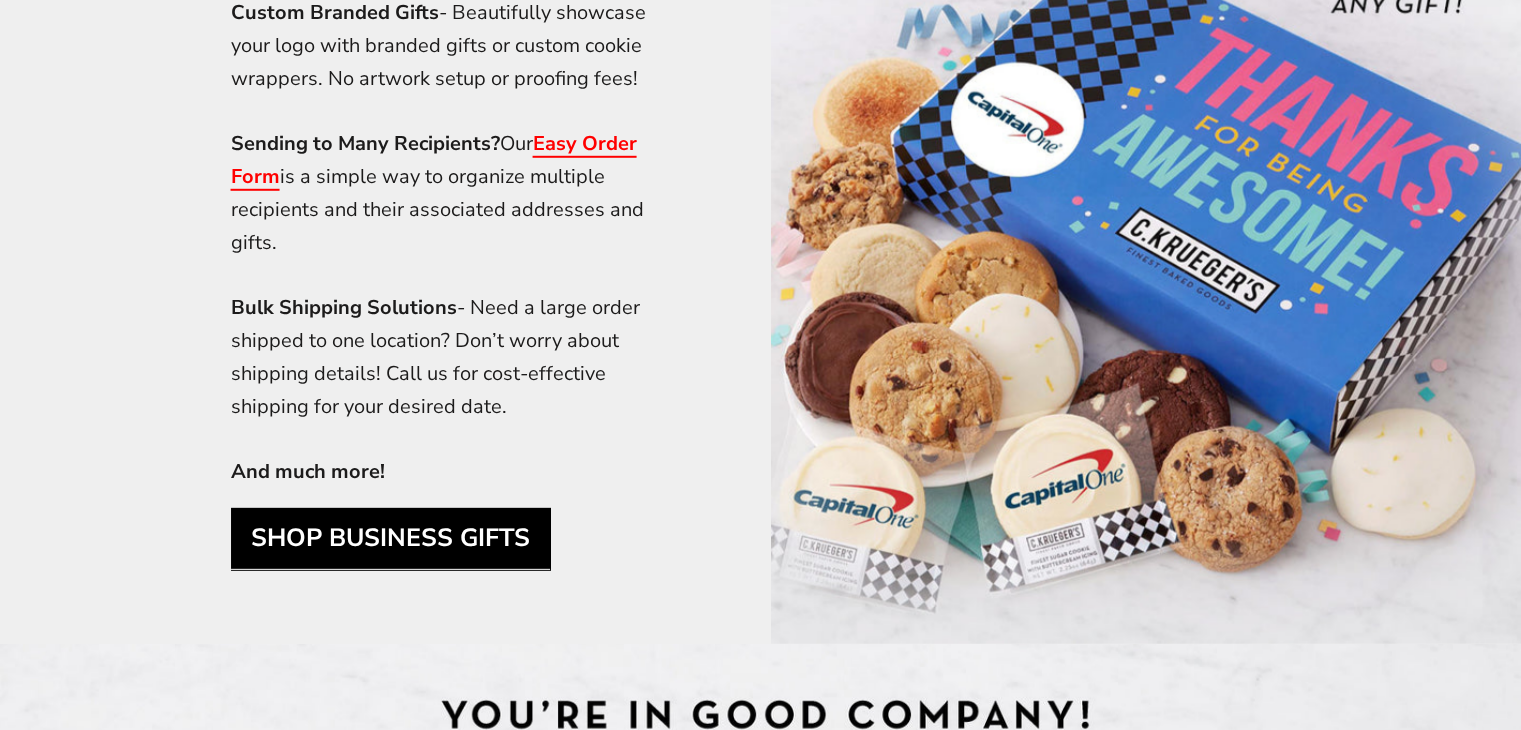 click on "SHOP BUSINESS GIFTS" at bounding box center (390, 538) 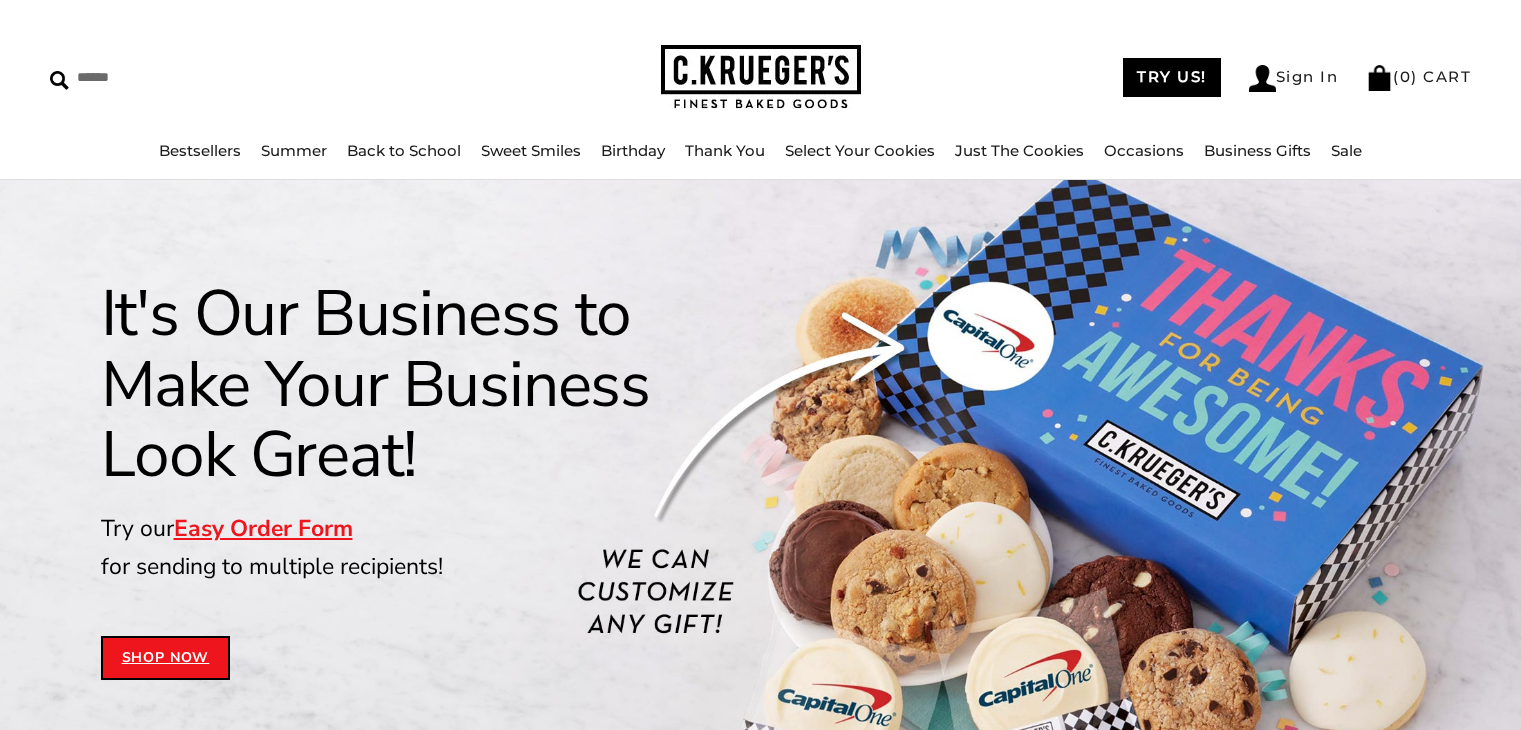 scroll, scrollTop: 0, scrollLeft: 0, axis: both 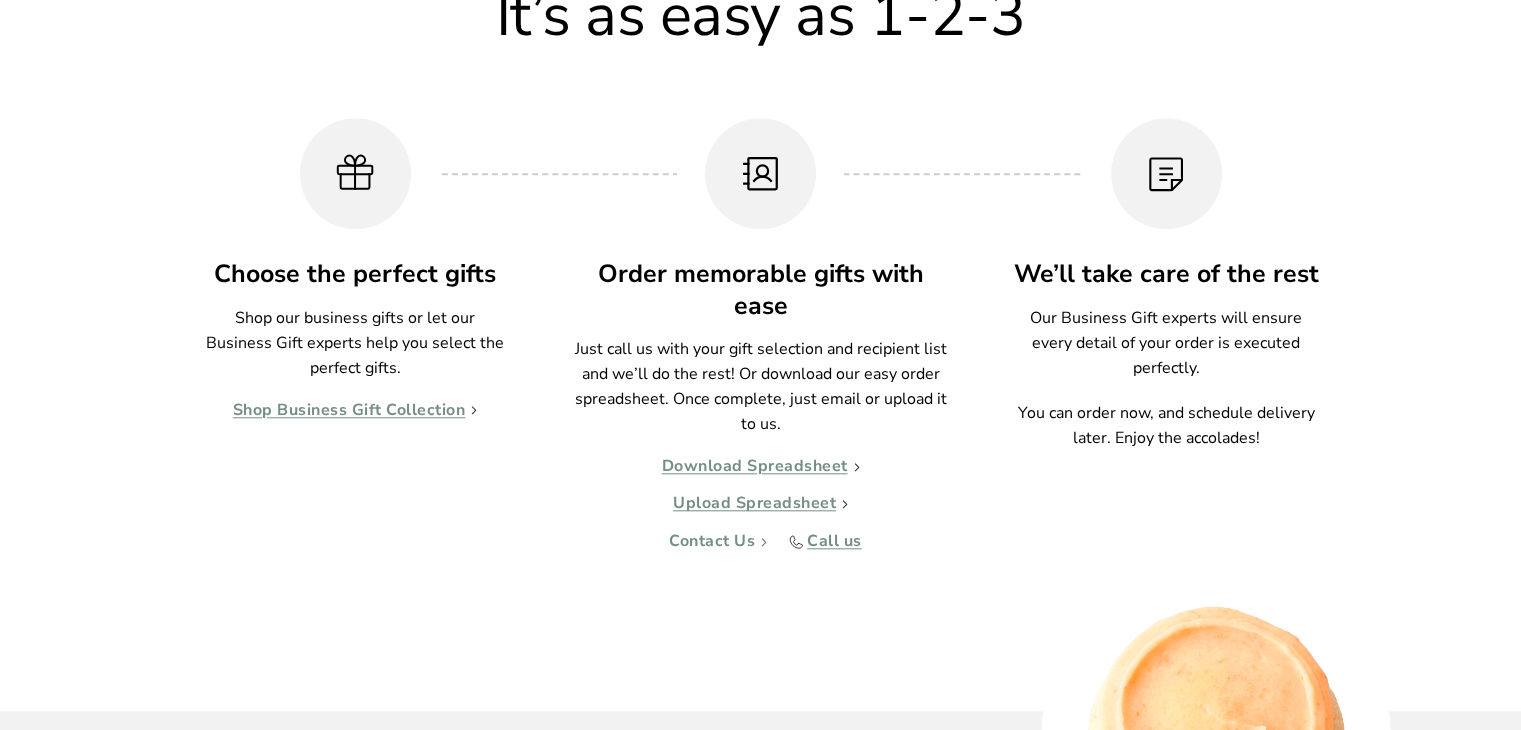 click on "Contact Us" at bounding box center (718, 542) 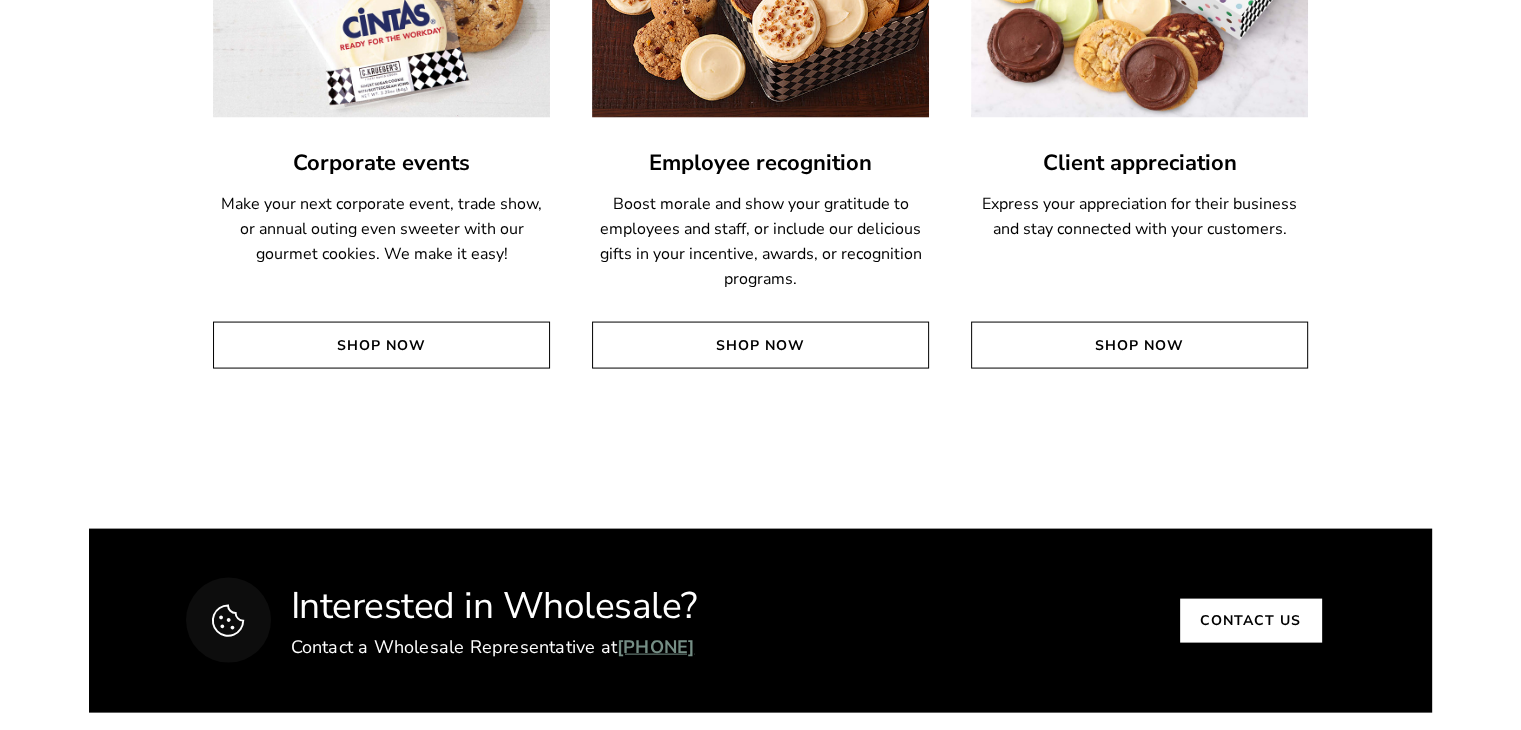 scroll, scrollTop: 3756, scrollLeft: 0, axis: vertical 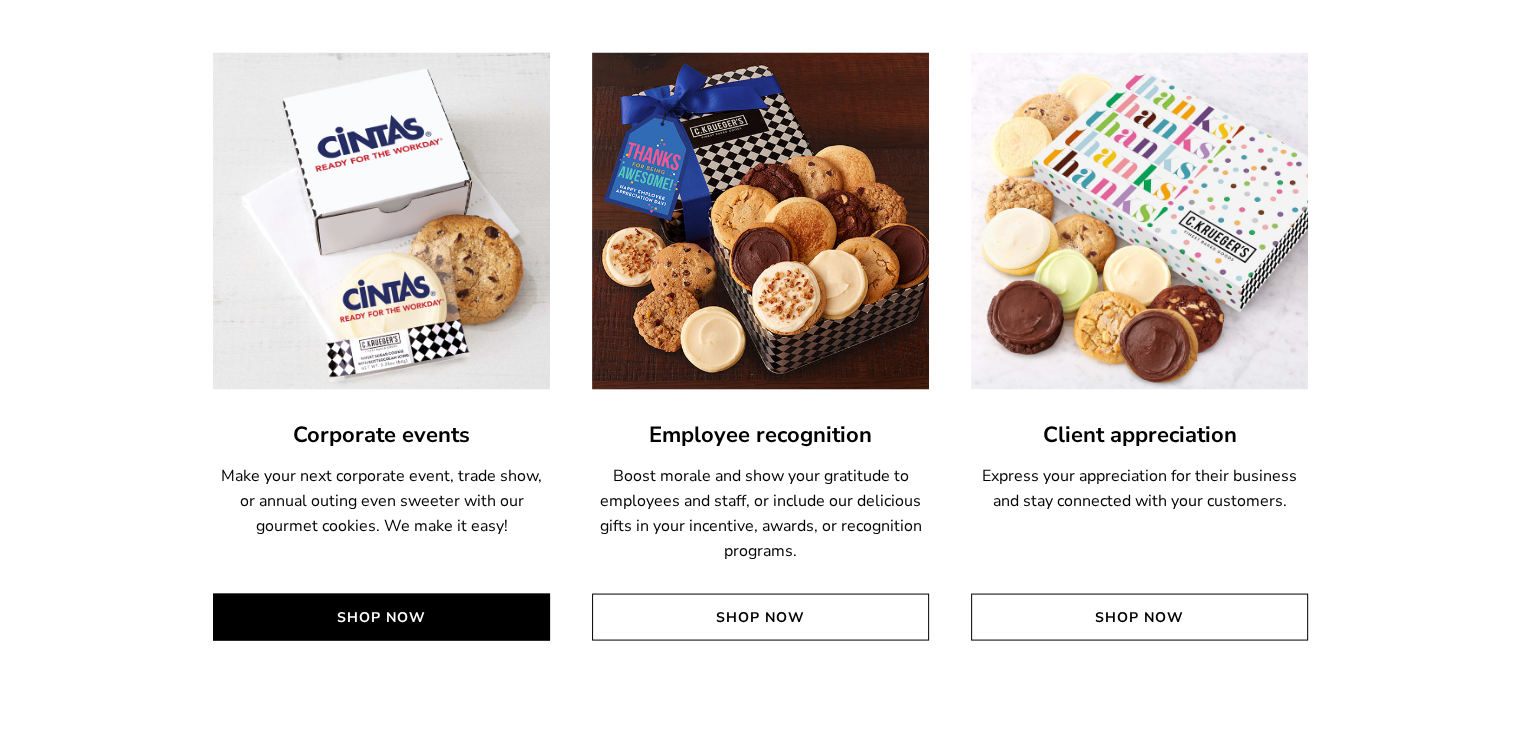 click on "Shop Now" at bounding box center (381, 616) 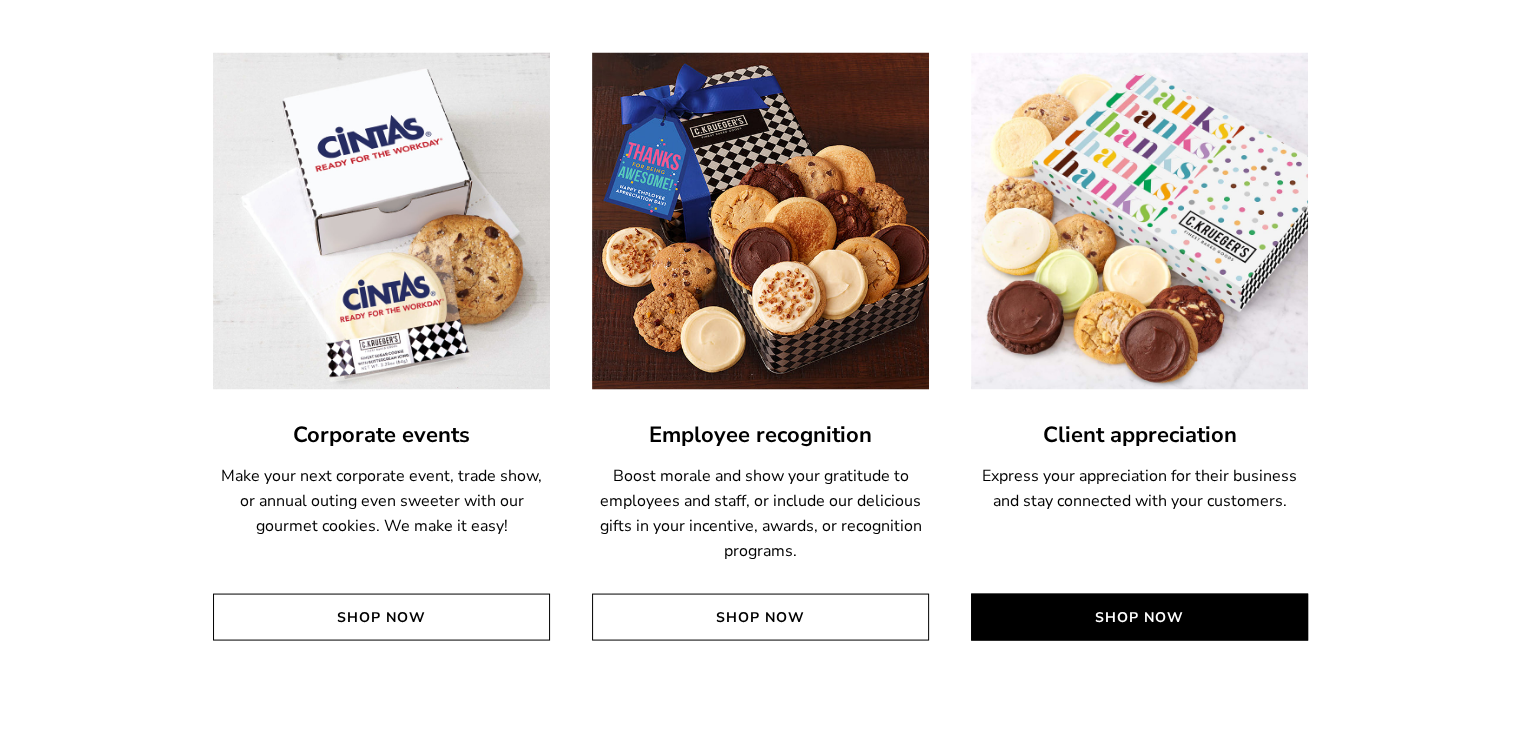 click on "Shop Now" at bounding box center [1139, 616] 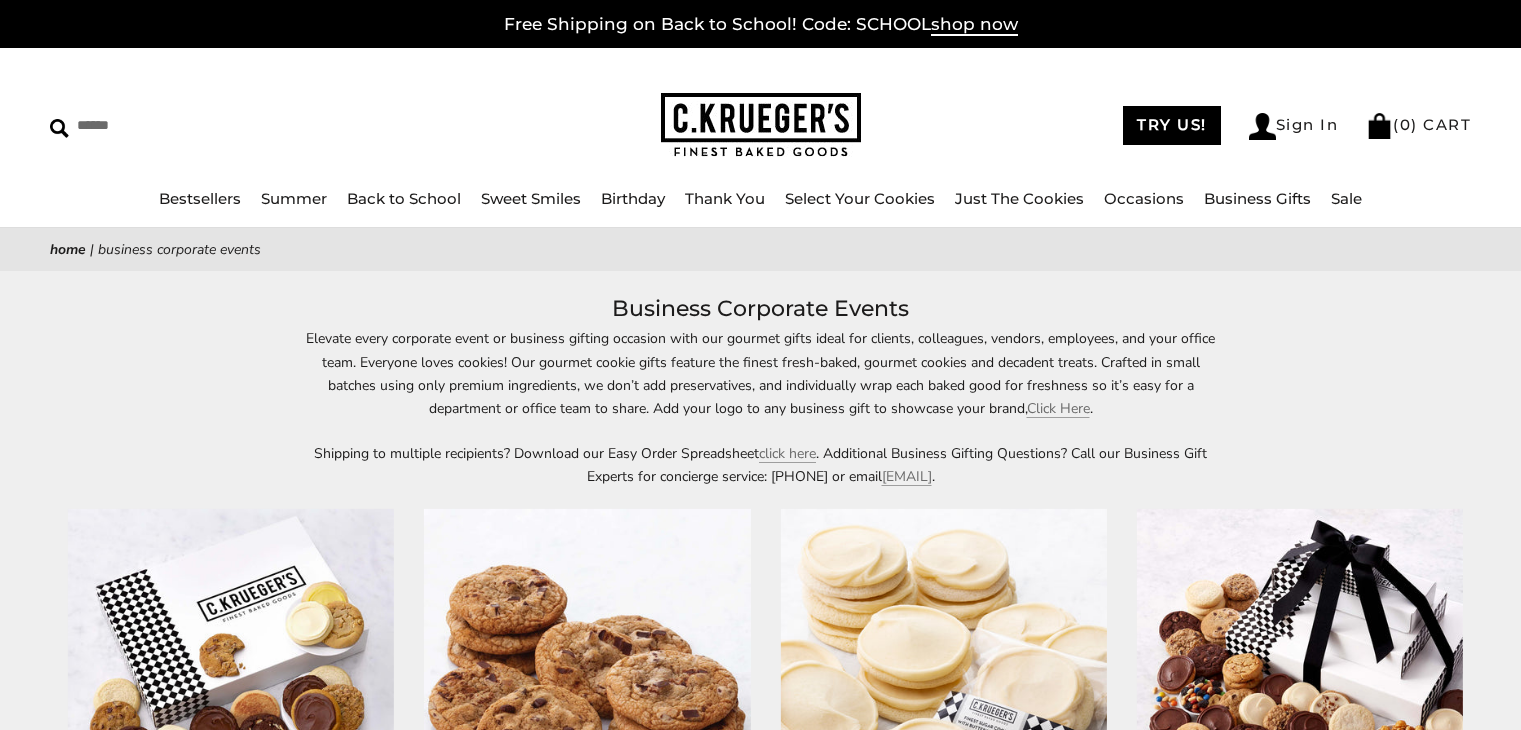 scroll, scrollTop: 0, scrollLeft: 0, axis: both 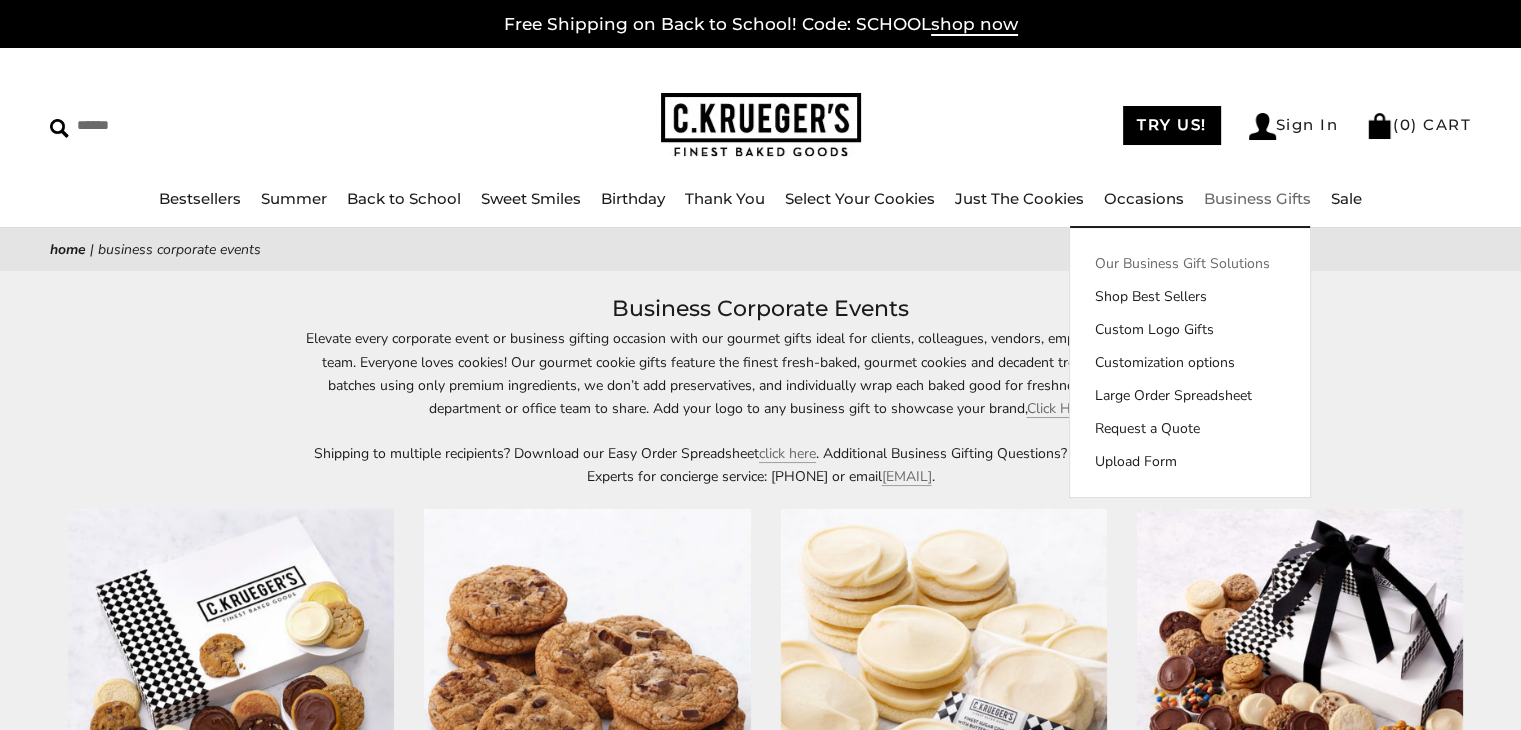 click on "Our Business Gift Solutions" at bounding box center [1190, 263] 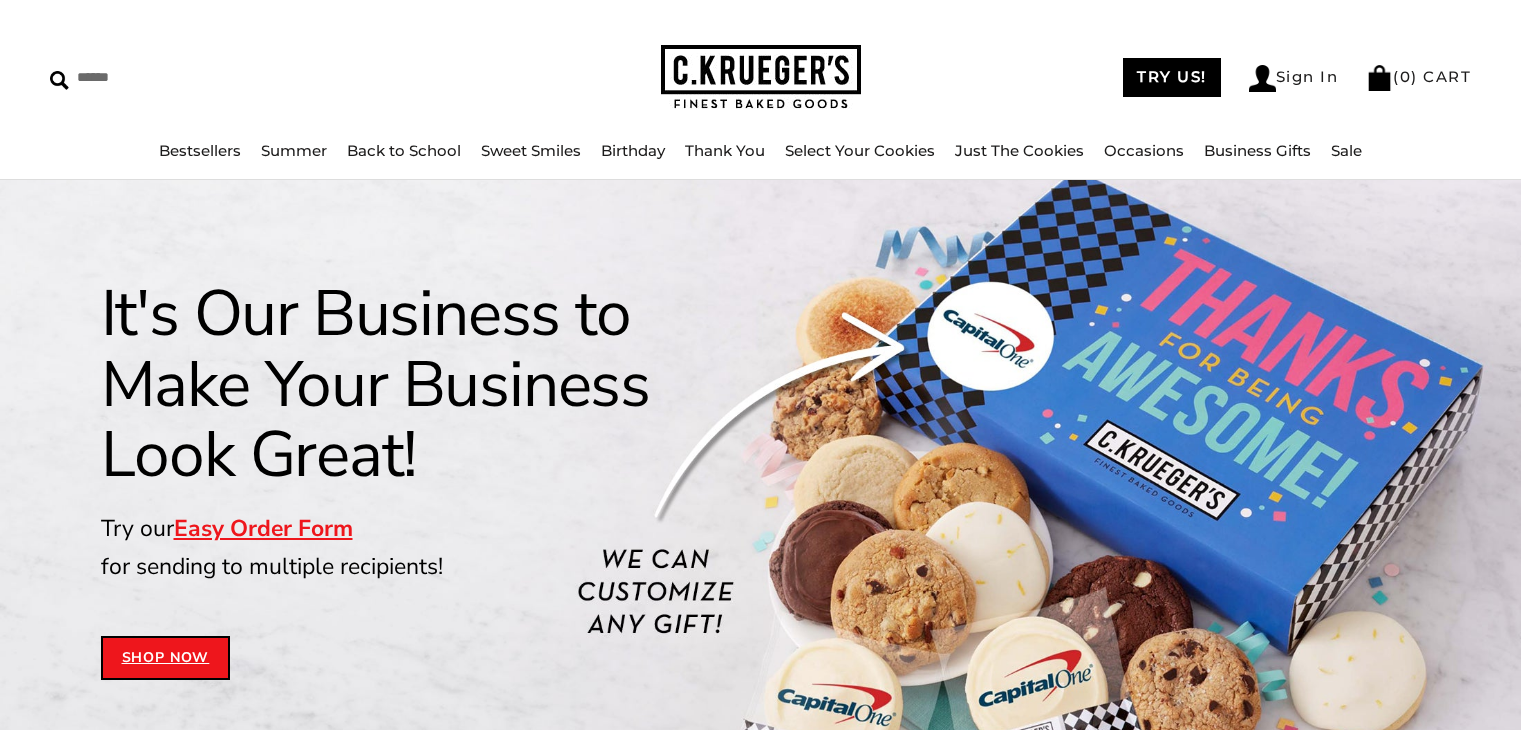 scroll, scrollTop: 0, scrollLeft: 0, axis: both 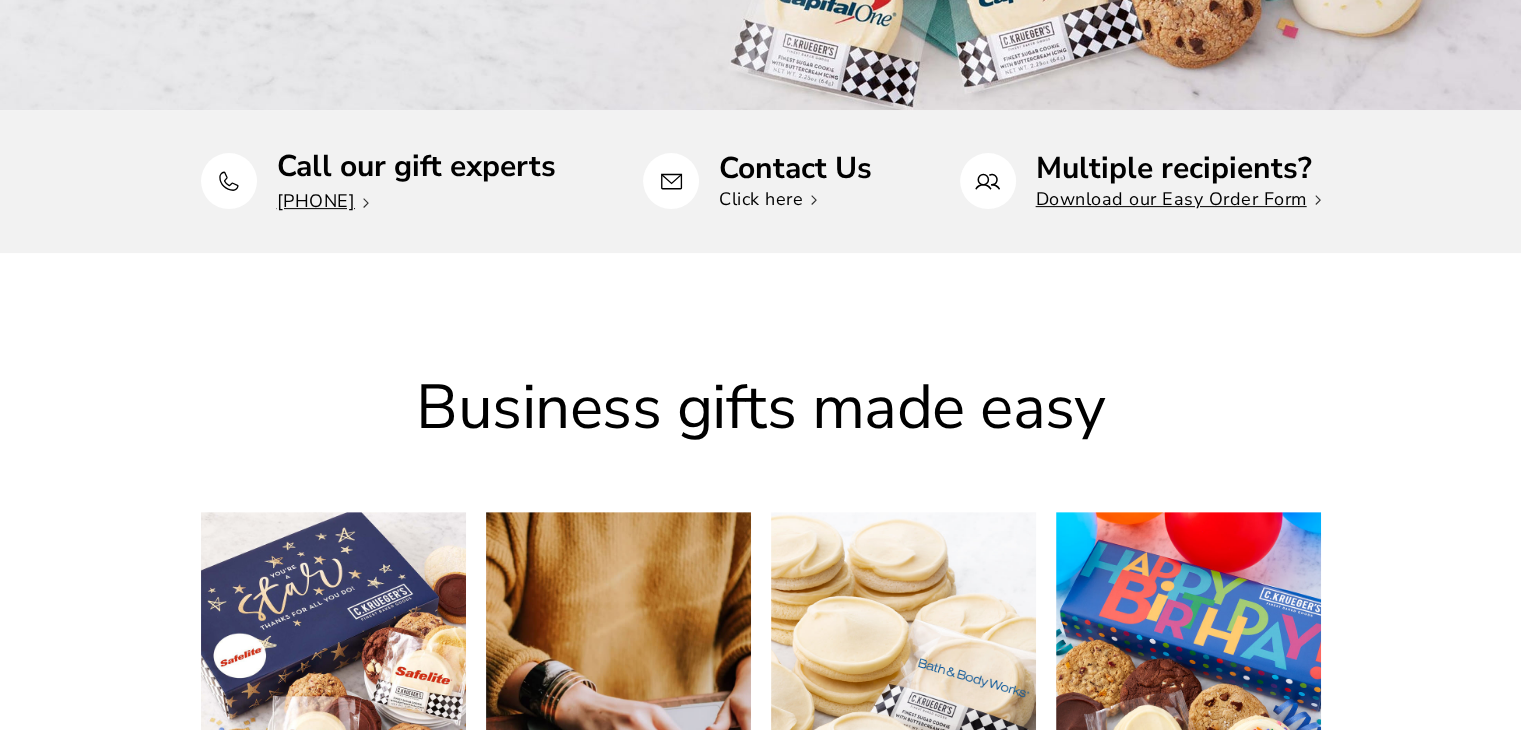 click on "Click here" at bounding box center (768, 199) 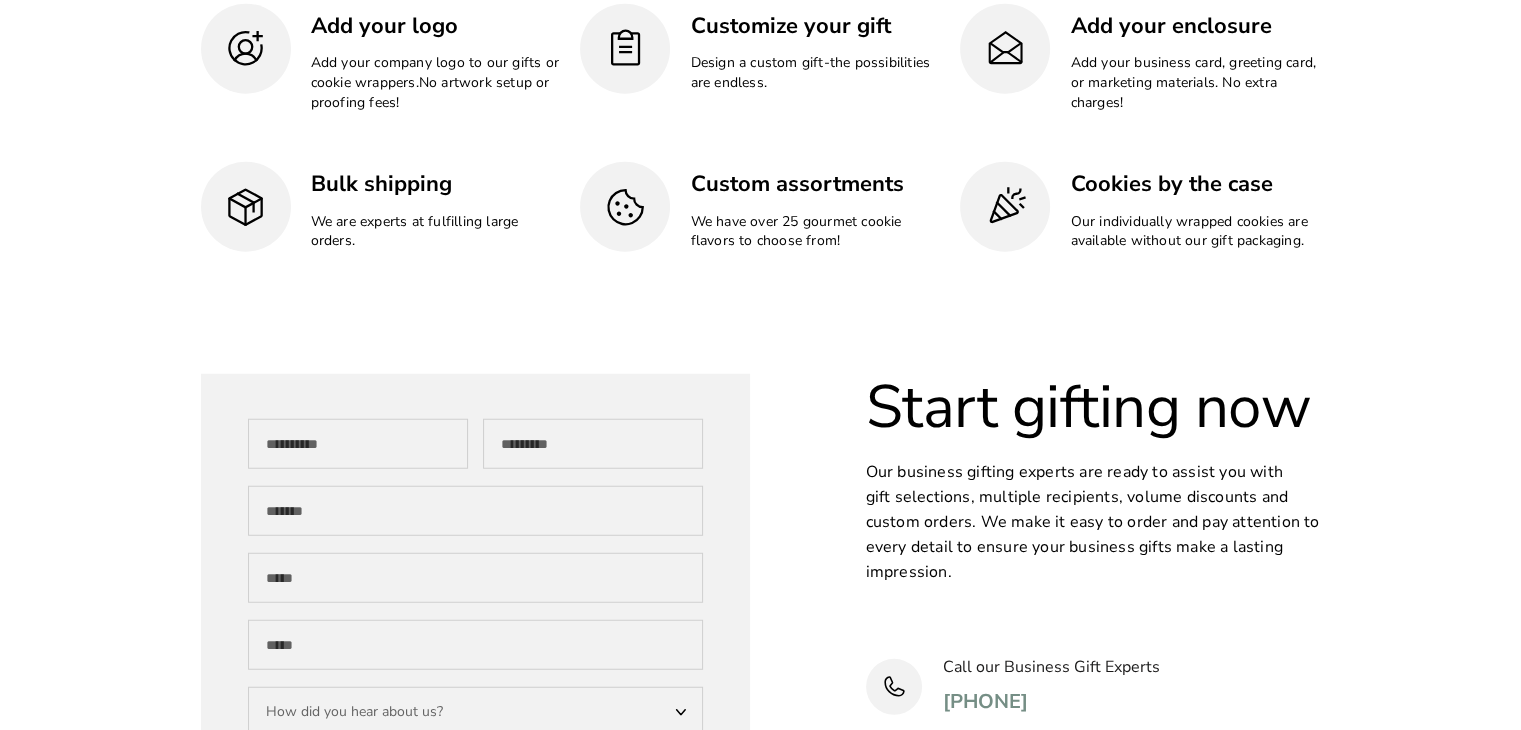 scroll, scrollTop: 5356, scrollLeft: 0, axis: vertical 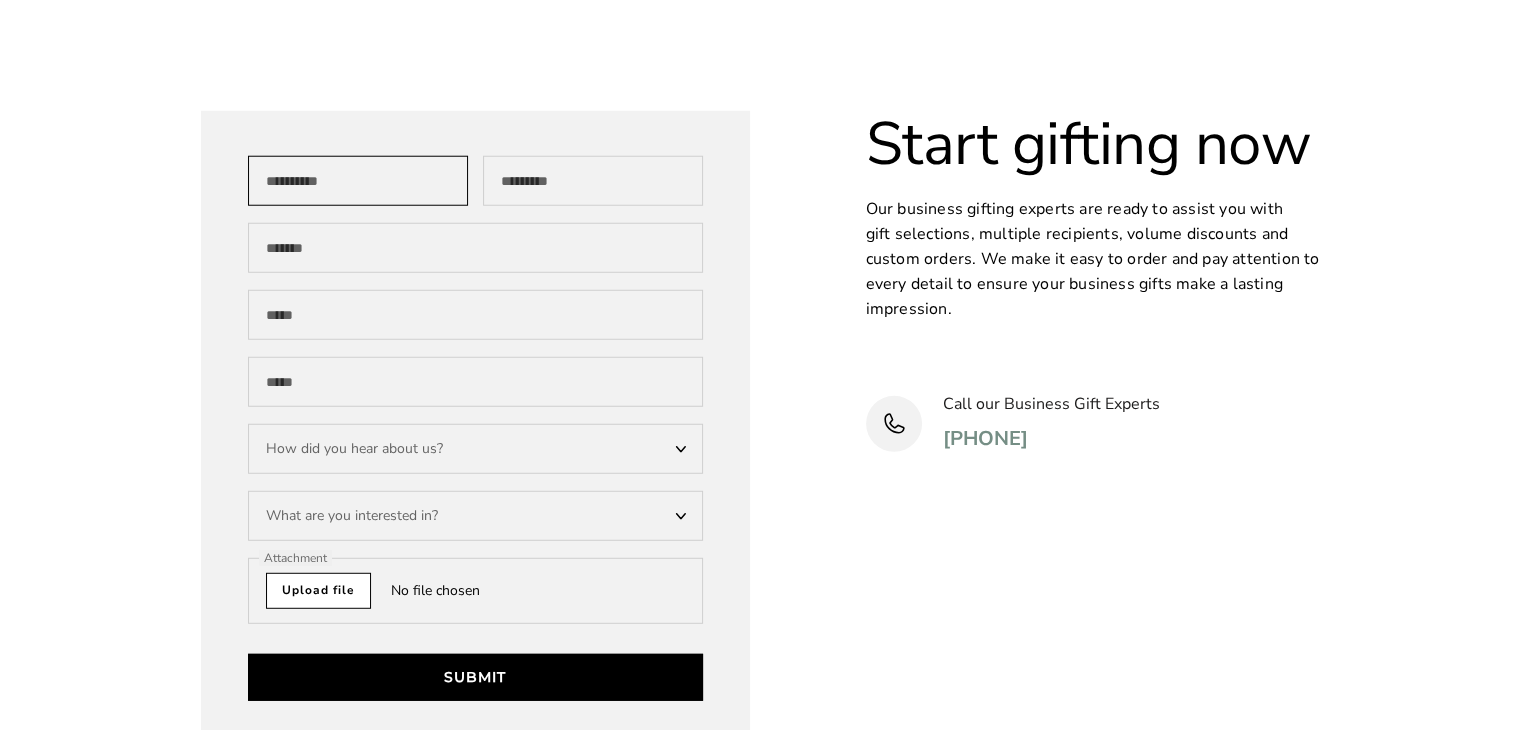 click on "First Name" at bounding box center (358, 181) 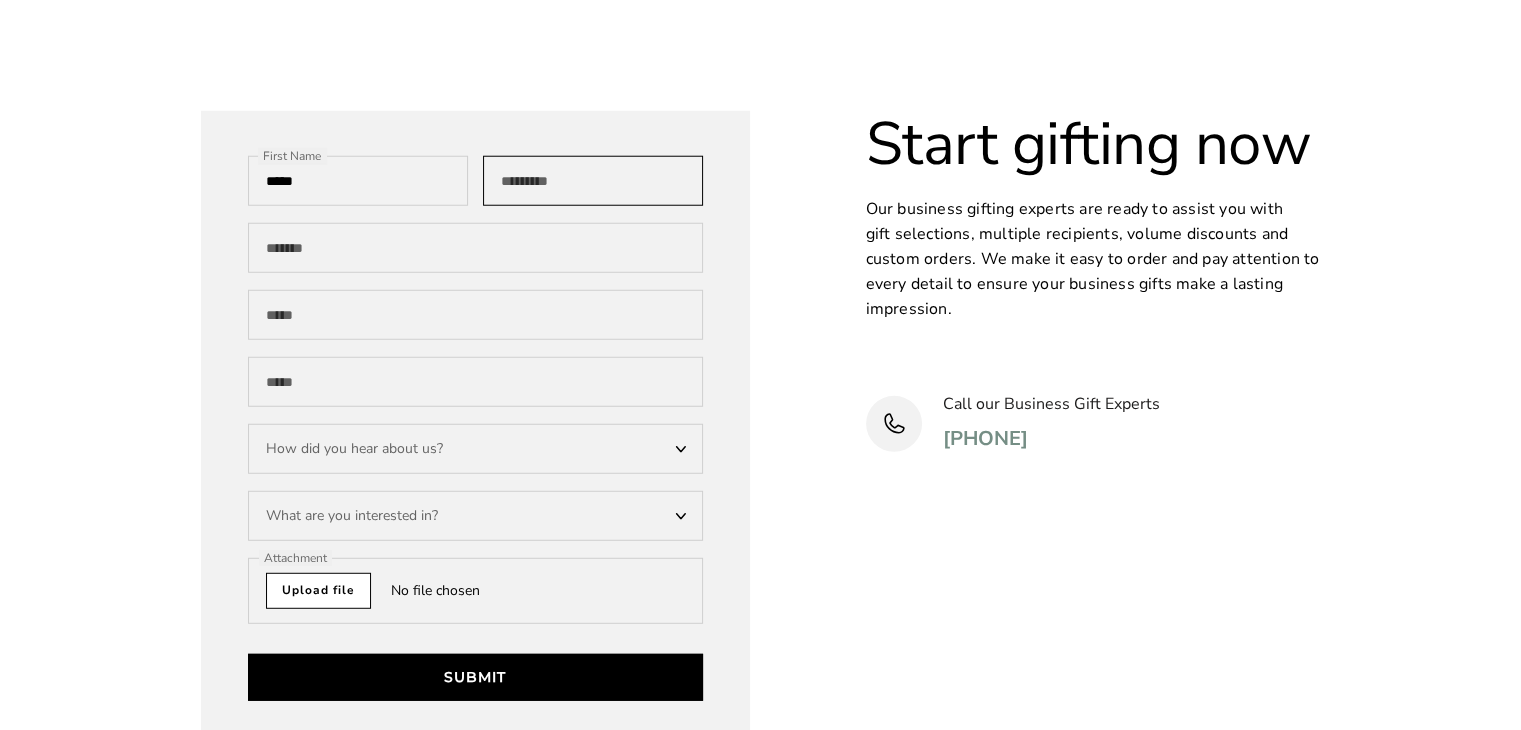 type on "******" 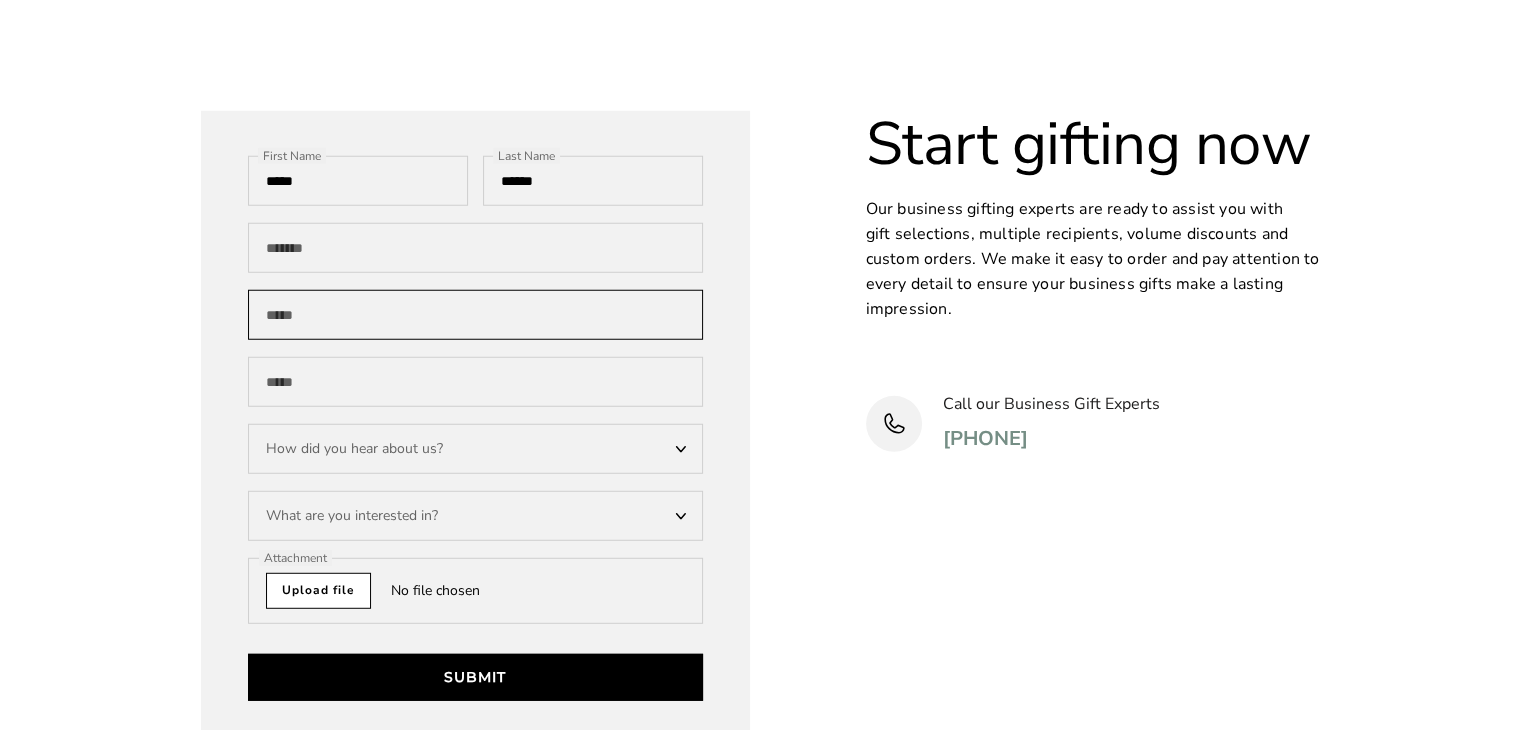 type on "**********" 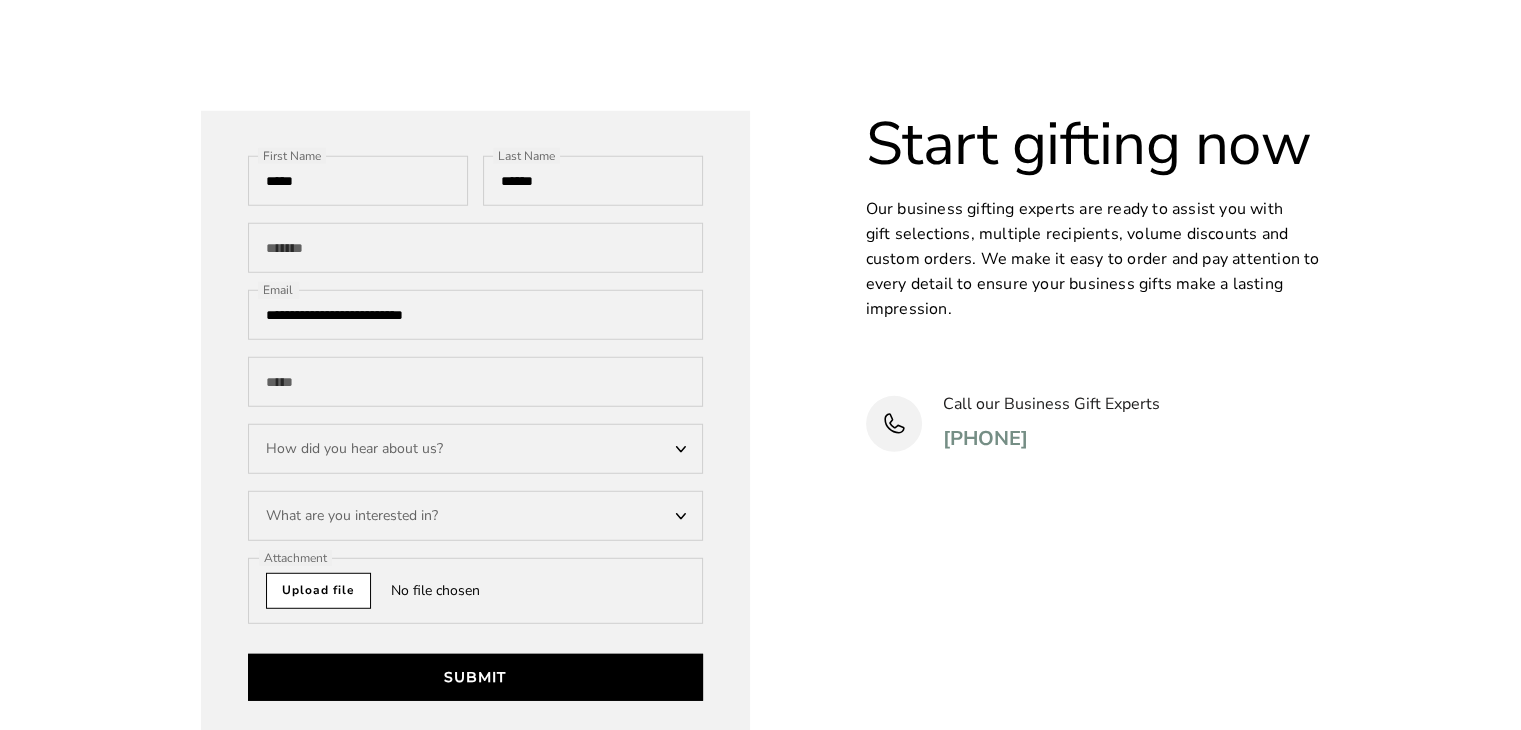 type on "**********" 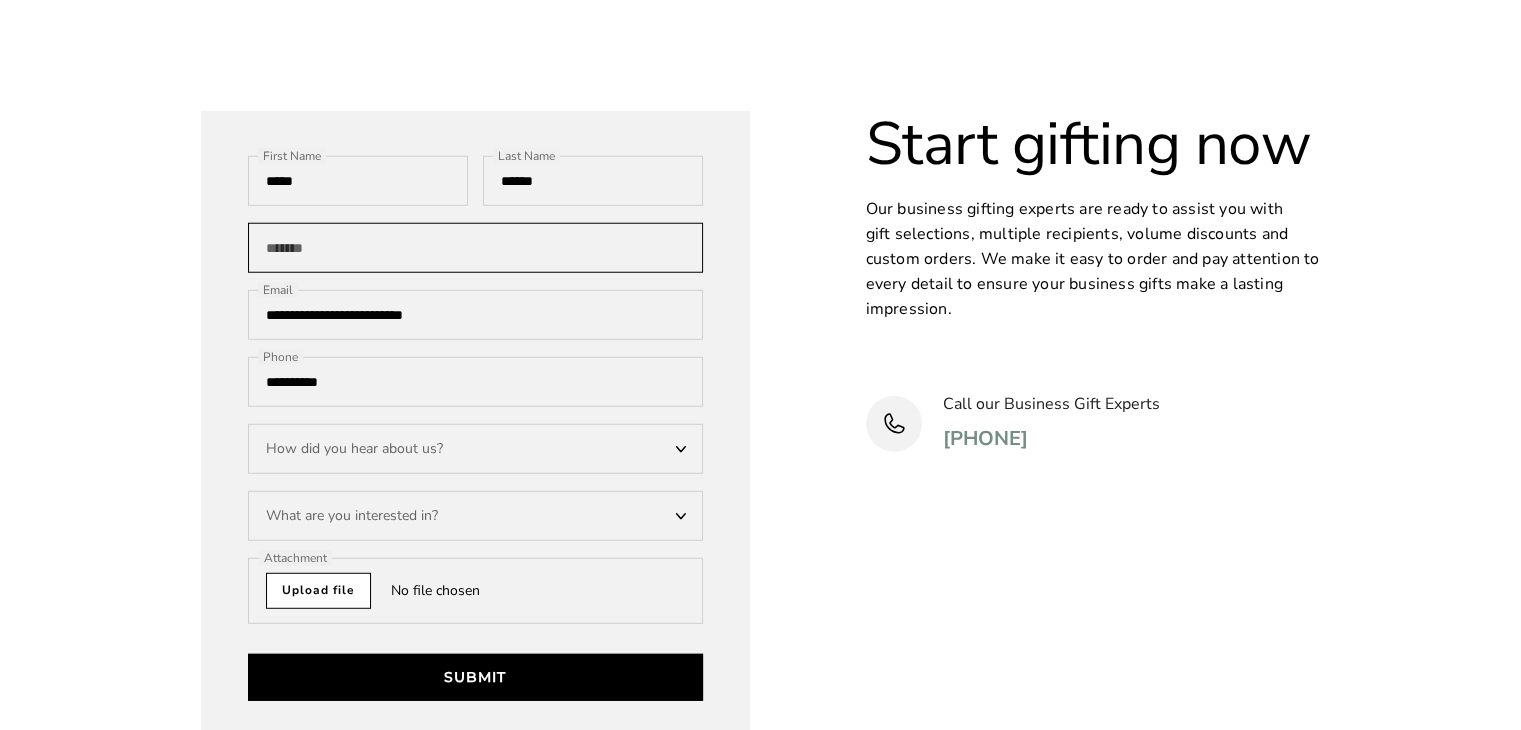click on "Company" at bounding box center (475, 248) 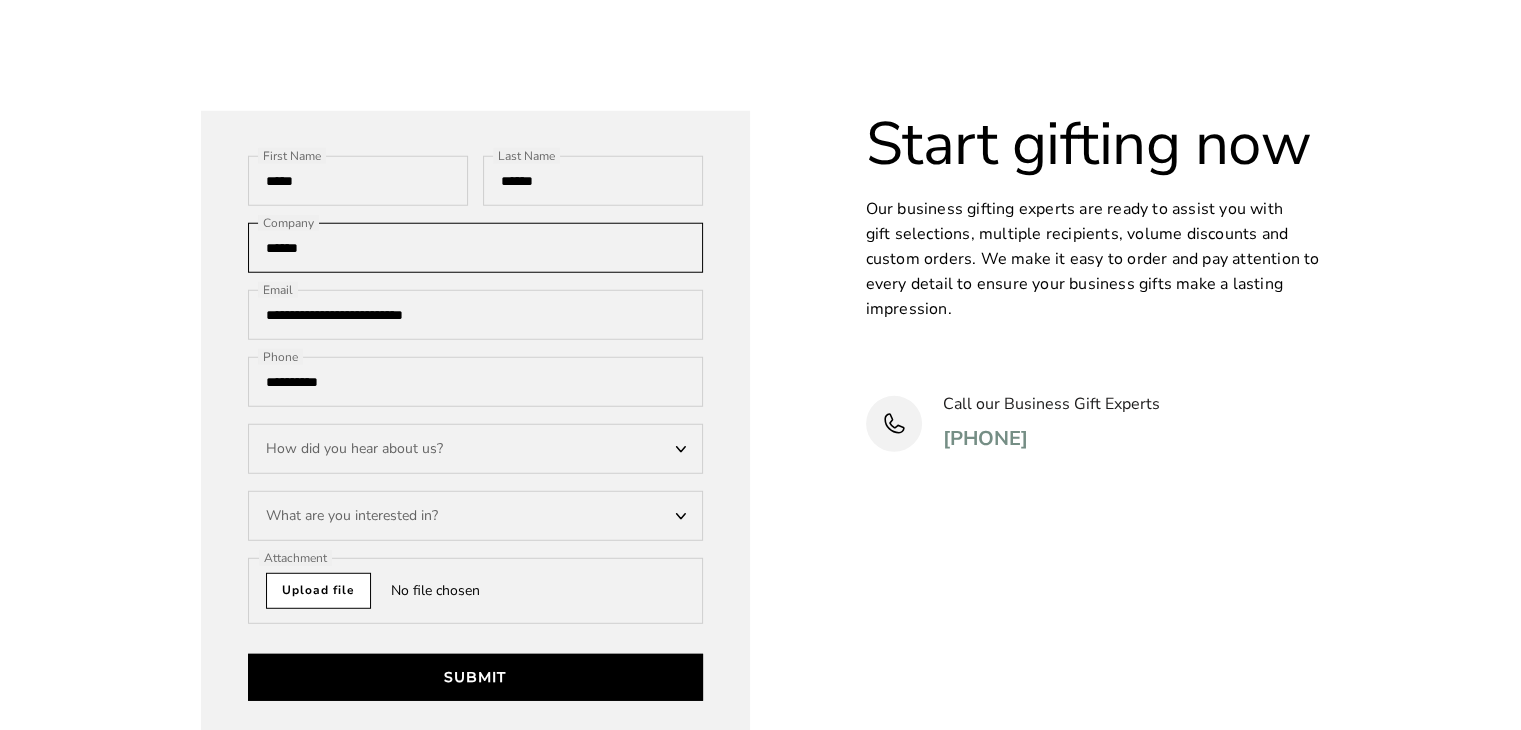 type on "******" 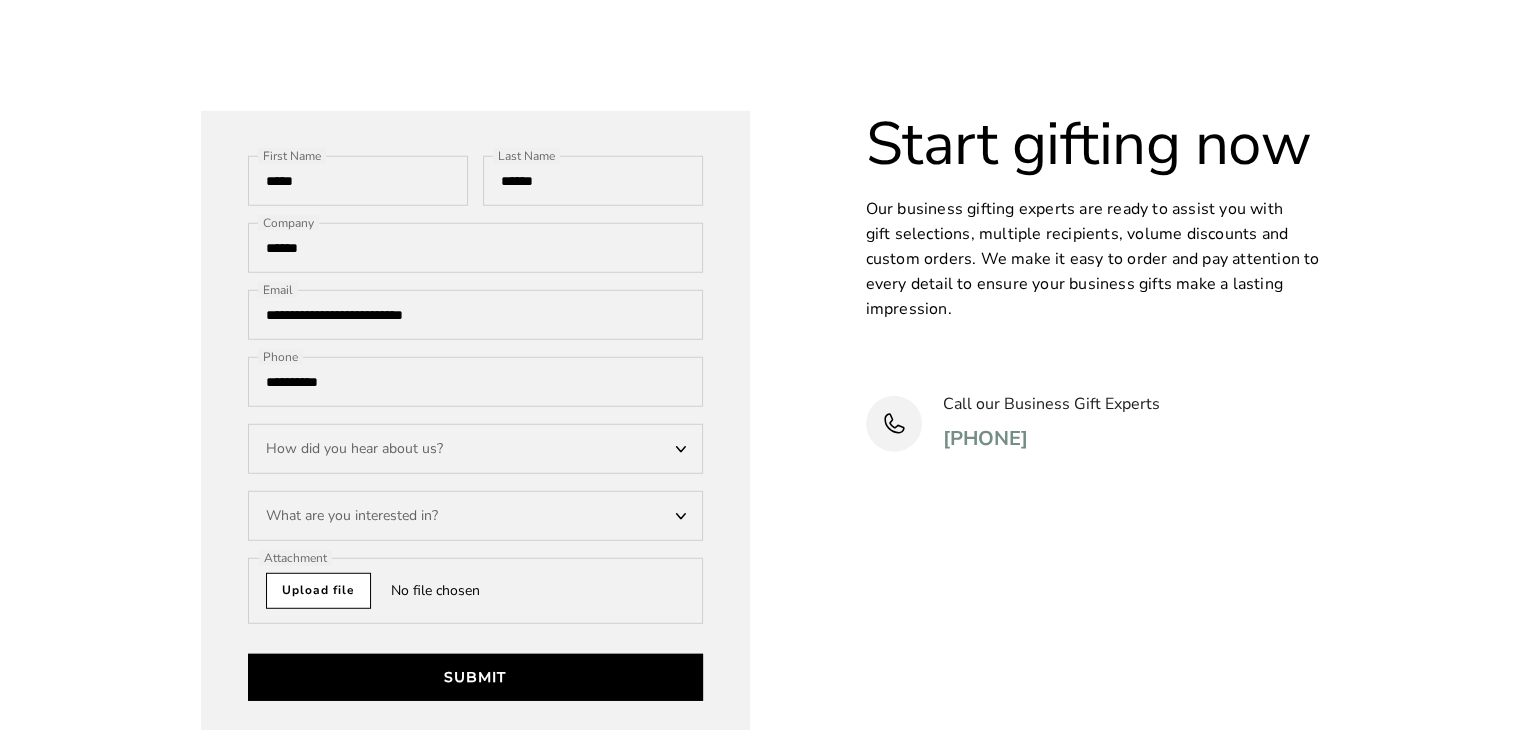 click on "How did you hear about us?" at bounding box center [475, 449] 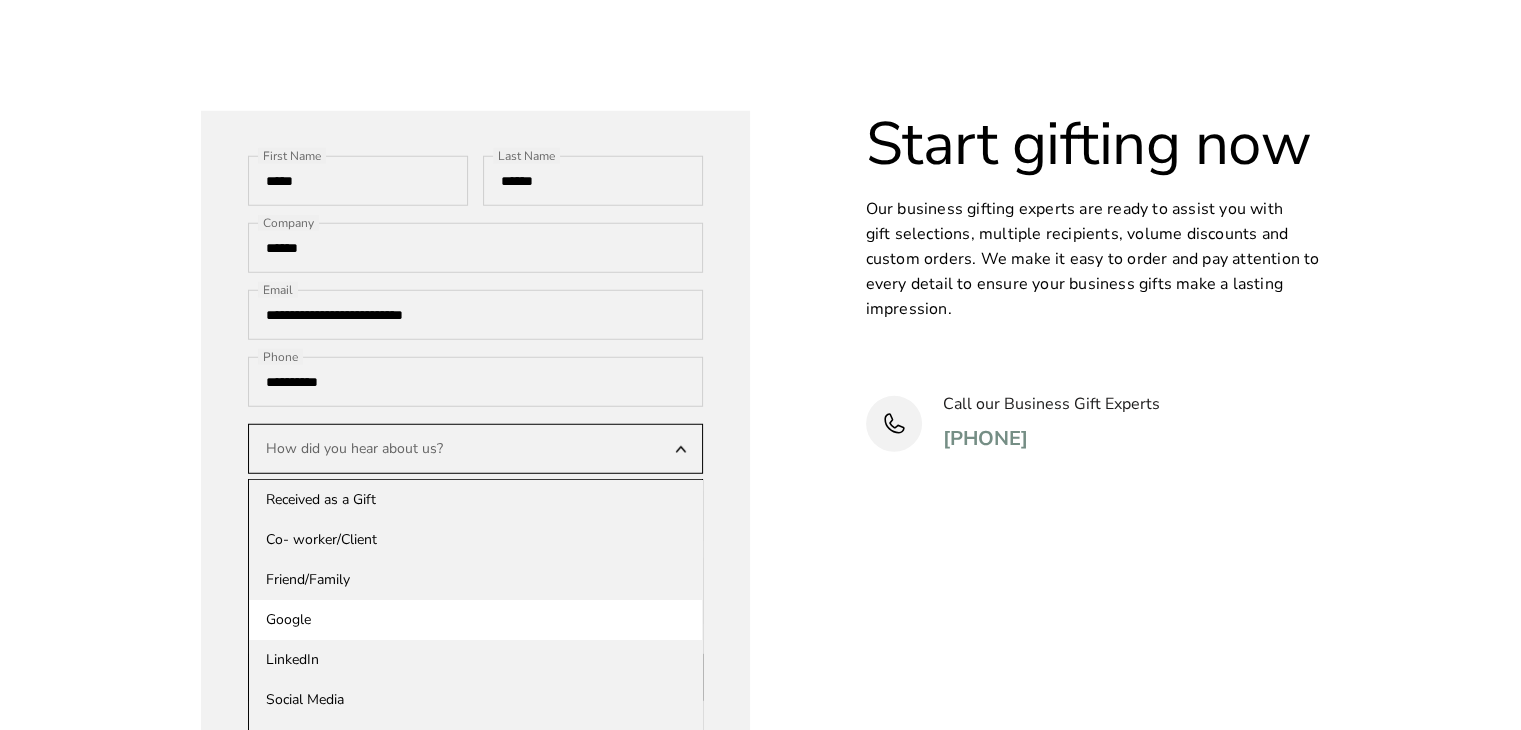 click on "Google" at bounding box center (475, 620) 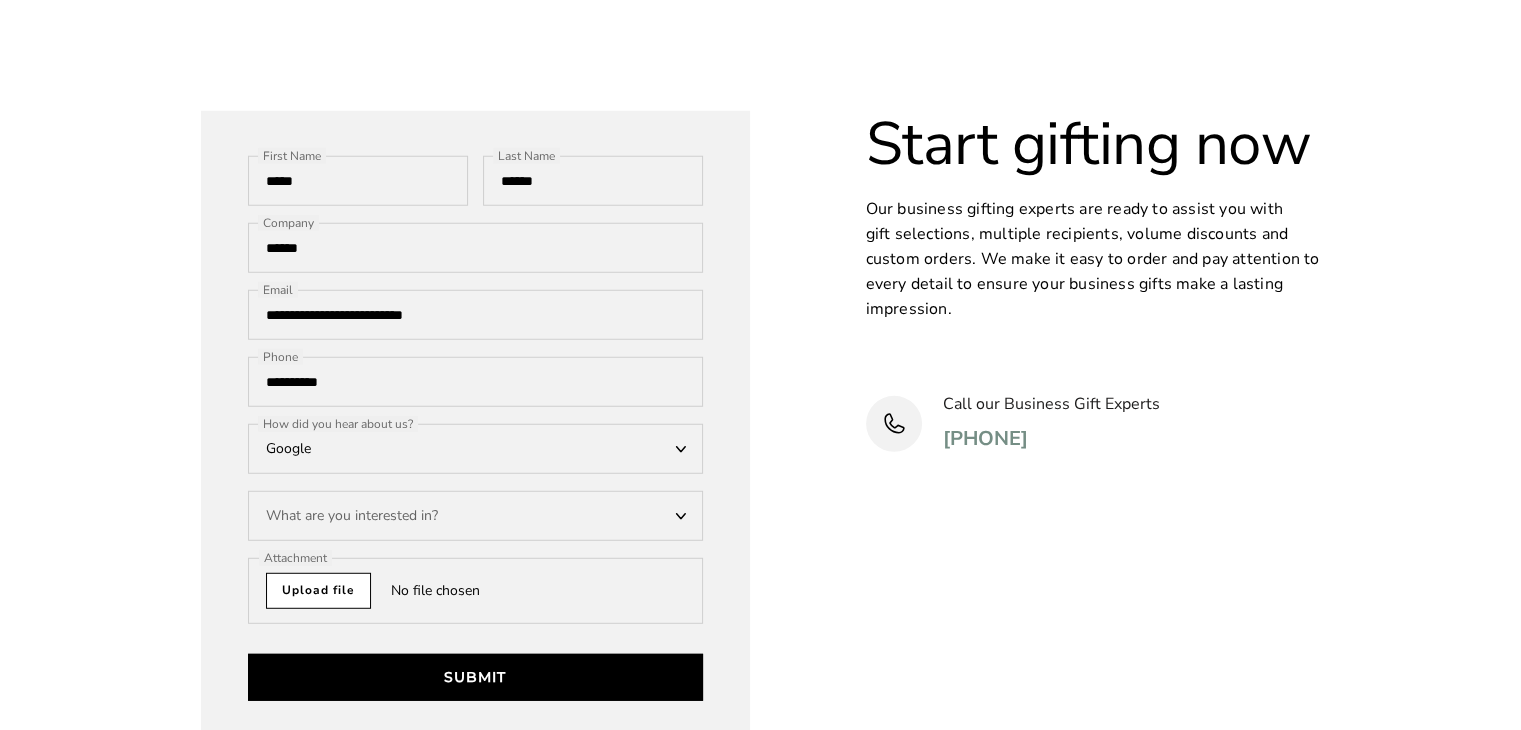click on "What are you interested in?" at bounding box center [475, 516] 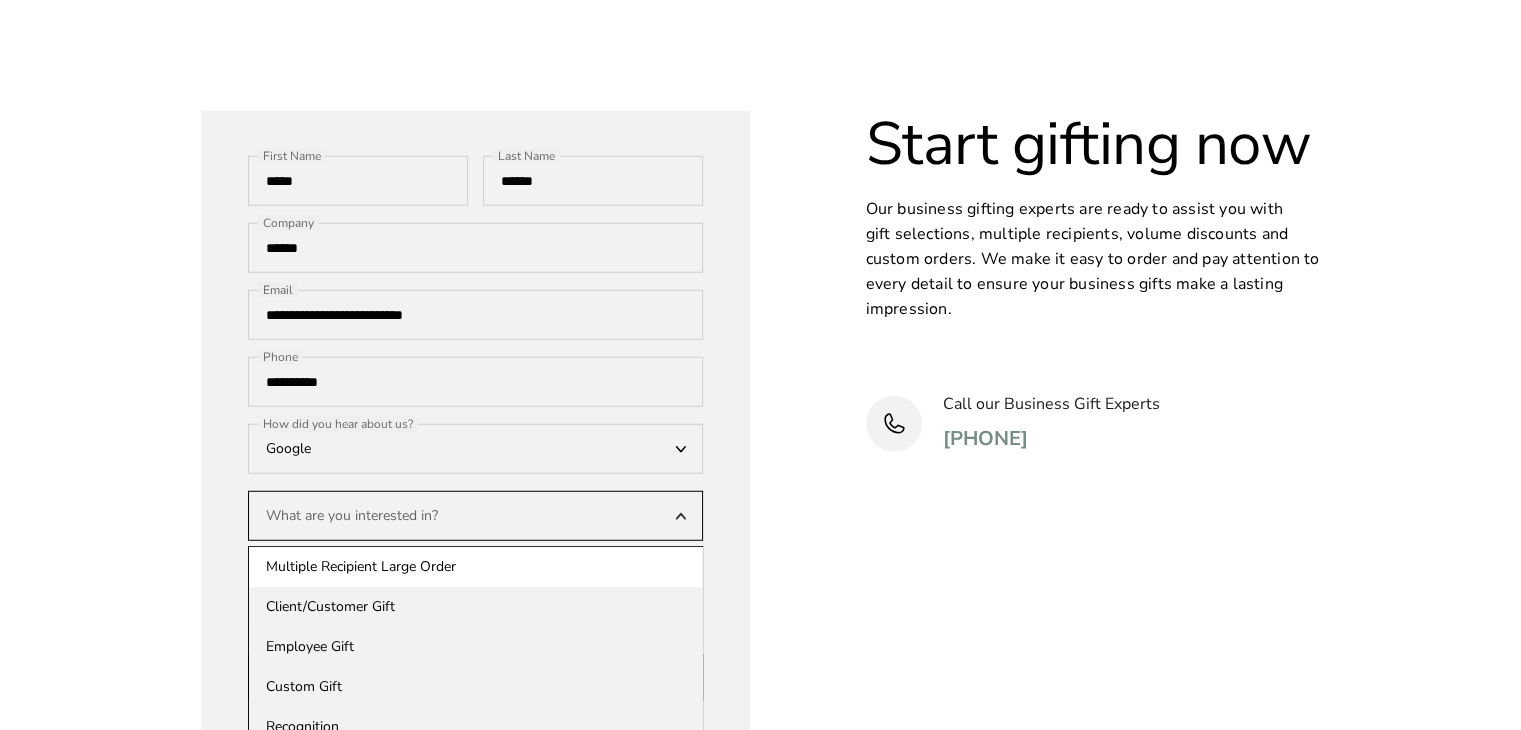 scroll, scrollTop: 61, scrollLeft: 0, axis: vertical 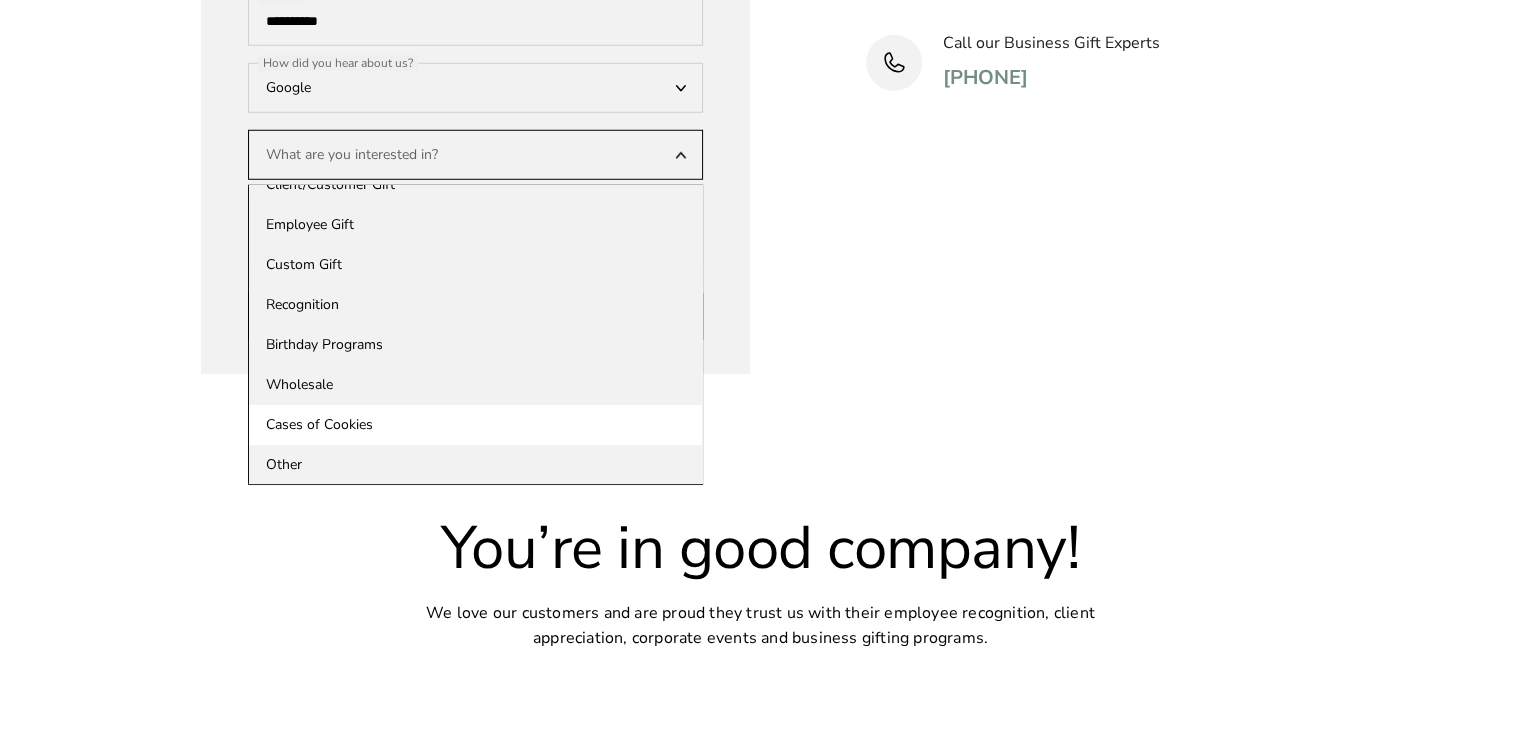click on "Cases of Cookies" at bounding box center (475, 425) 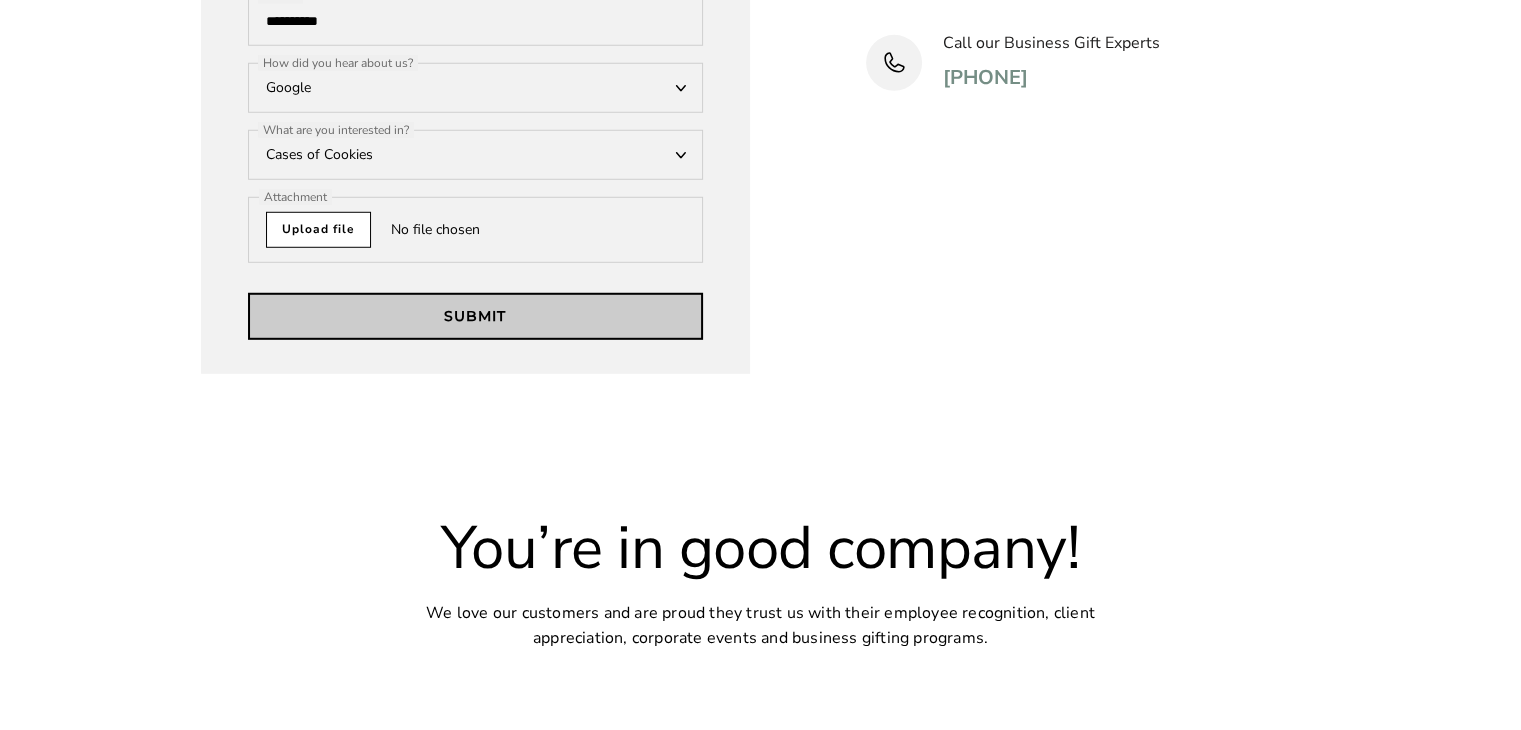 click on "Submit" at bounding box center [475, 317] 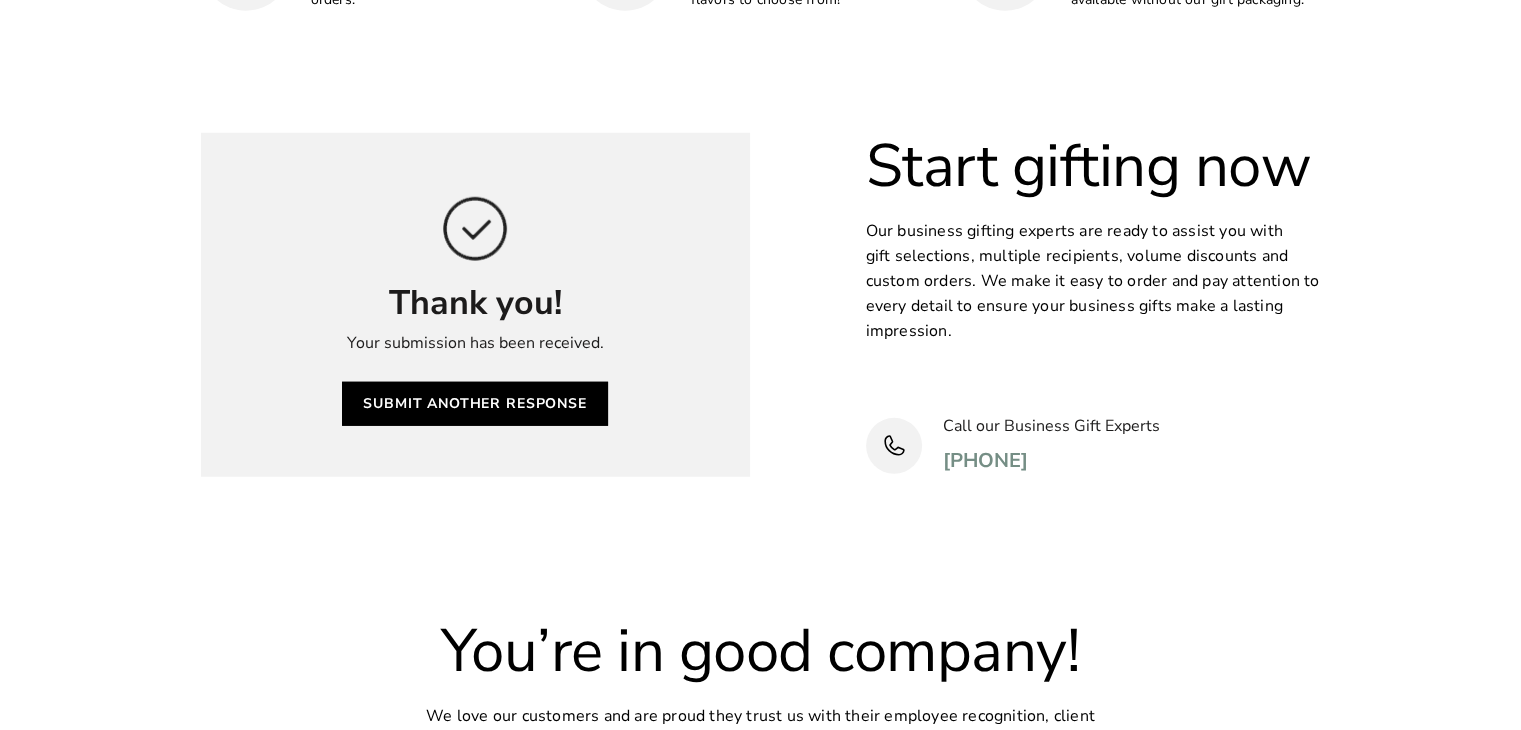 scroll, scrollTop: 5317, scrollLeft: 0, axis: vertical 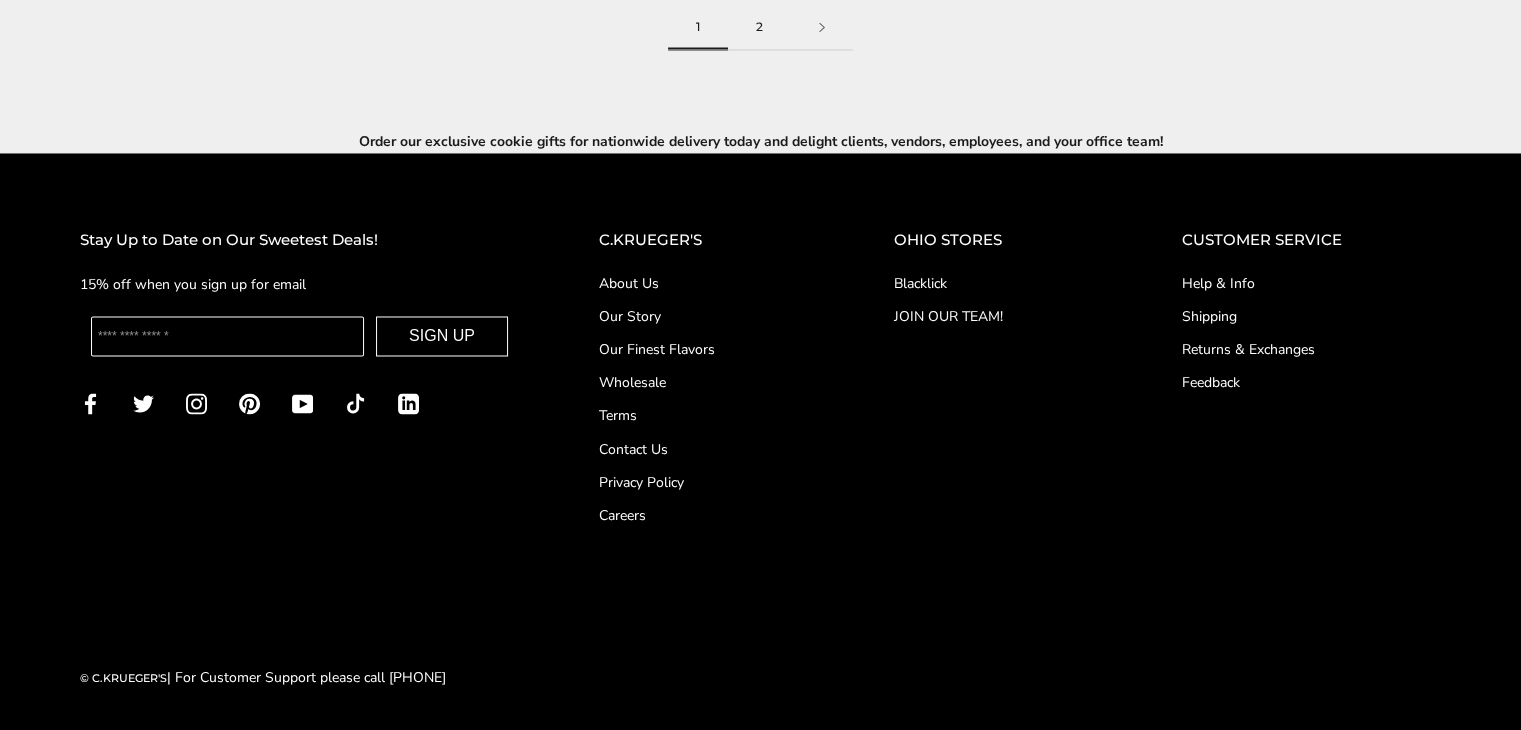 click on "2" at bounding box center (759, 27) 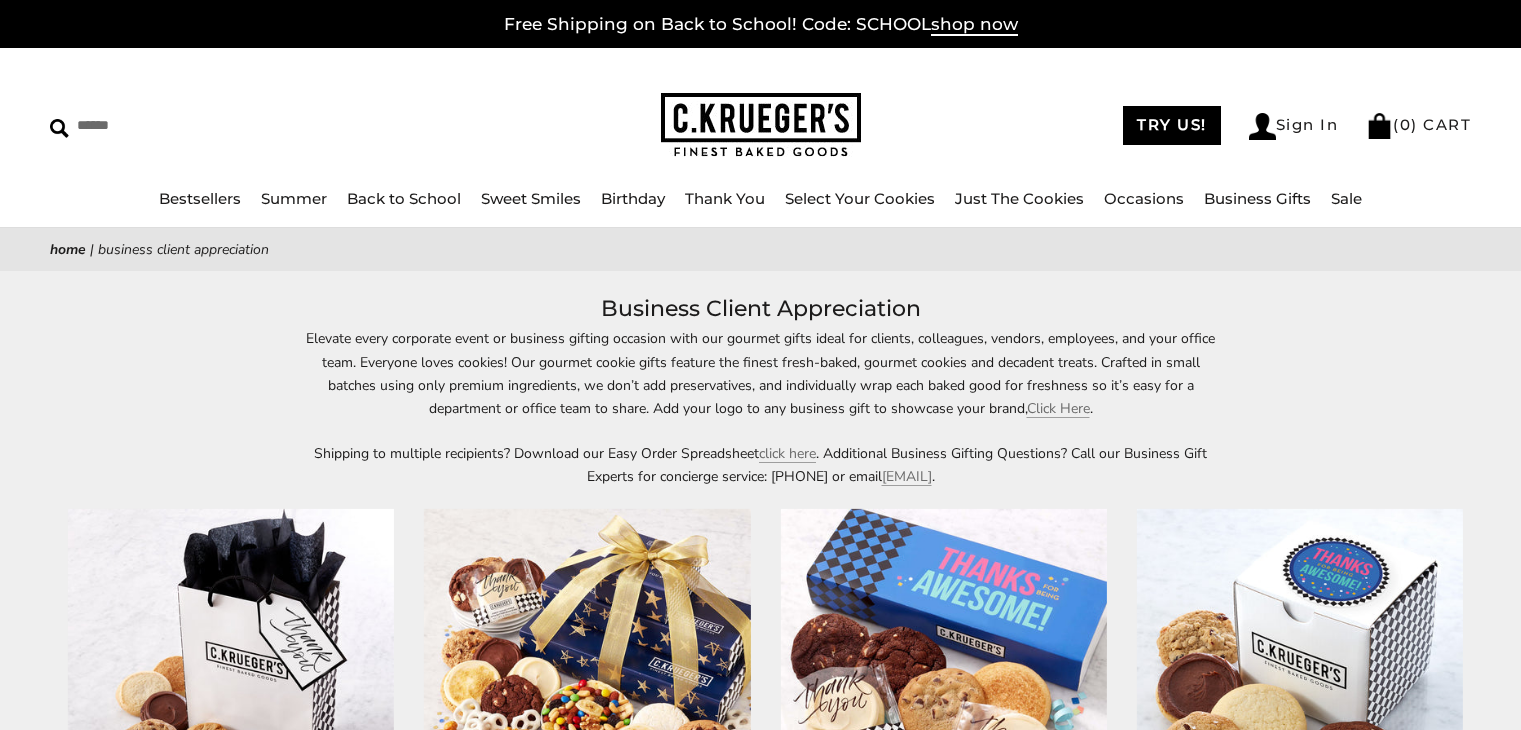 scroll, scrollTop: 0, scrollLeft: 0, axis: both 